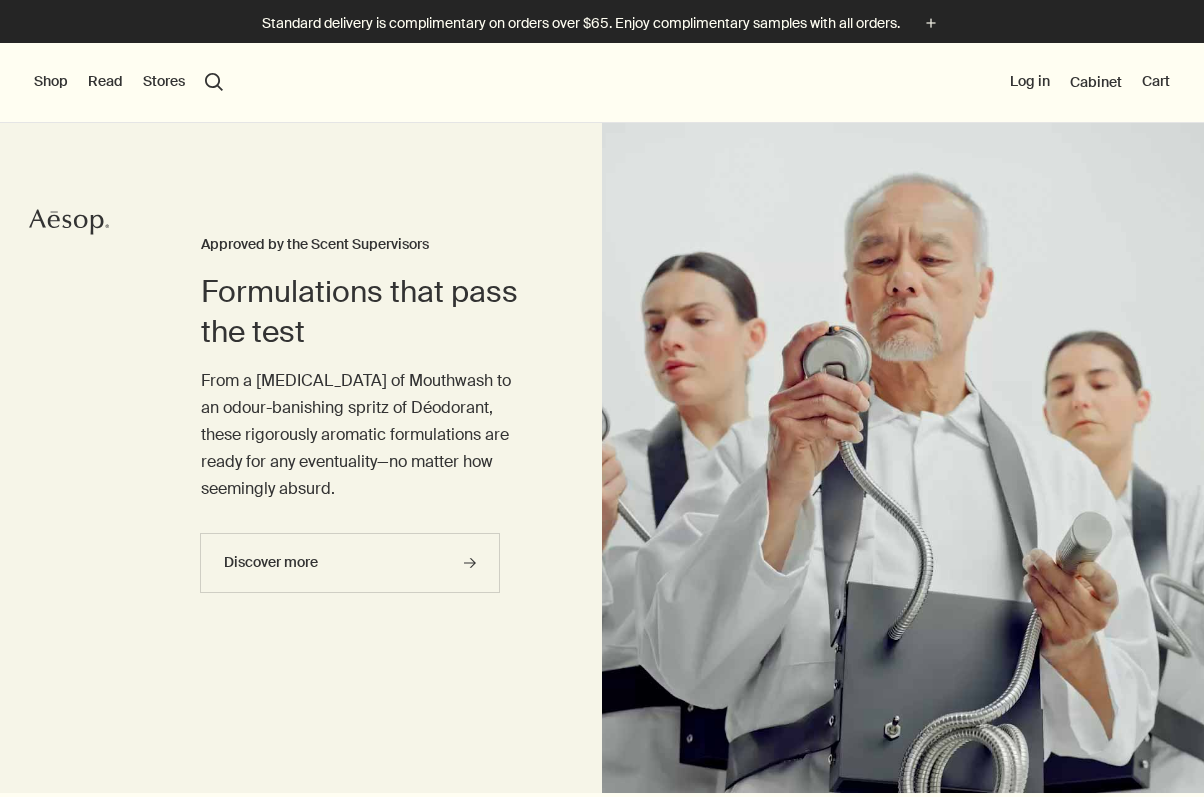 scroll, scrollTop: 0, scrollLeft: 0, axis: both 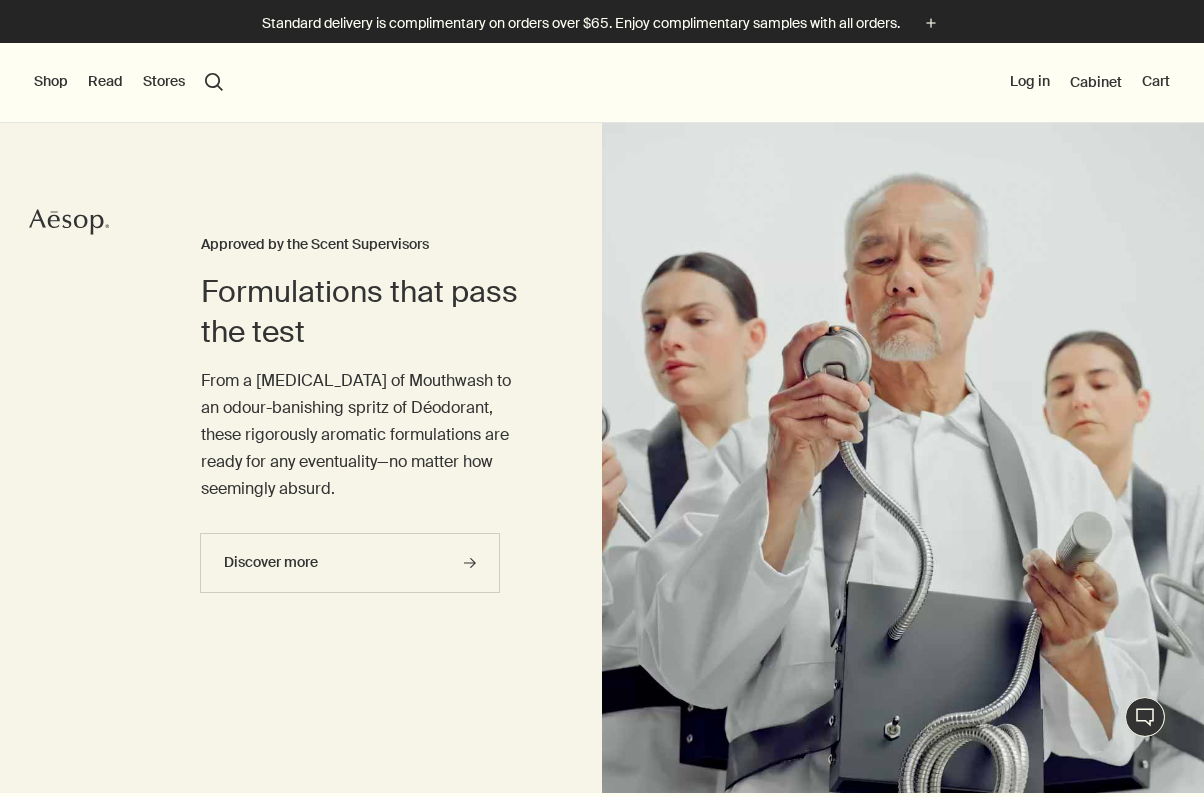 click on "Shop" at bounding box center (51, 82) 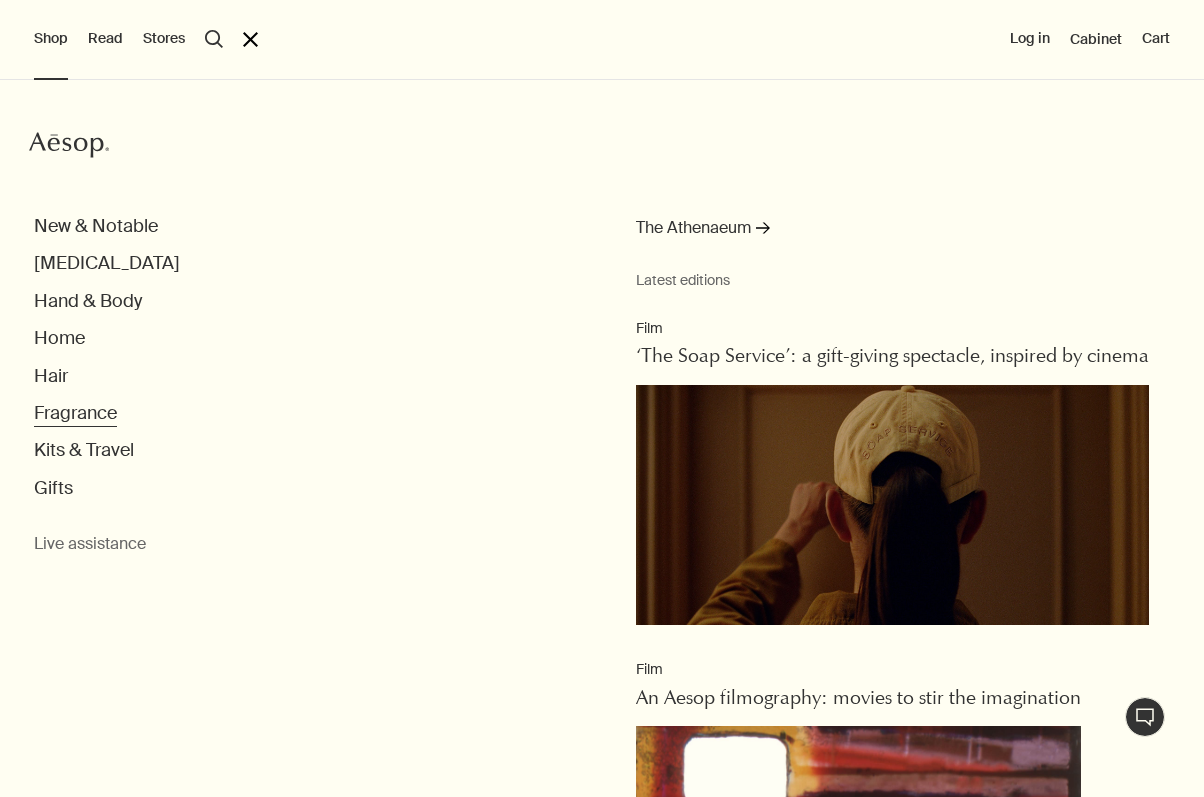 click on "Fragrance" at bounding box center [75, 413] 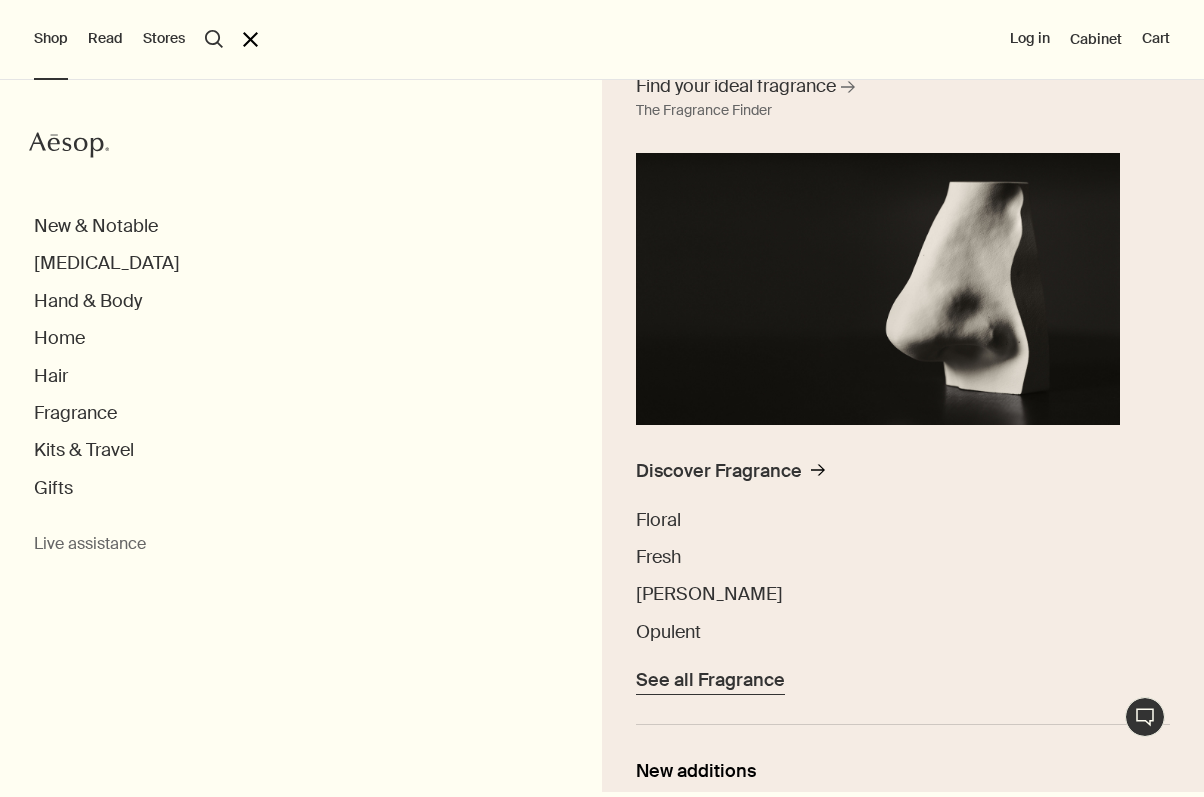 scroll, scrollTop: 212, scrollLeft: 0, axis: vertical 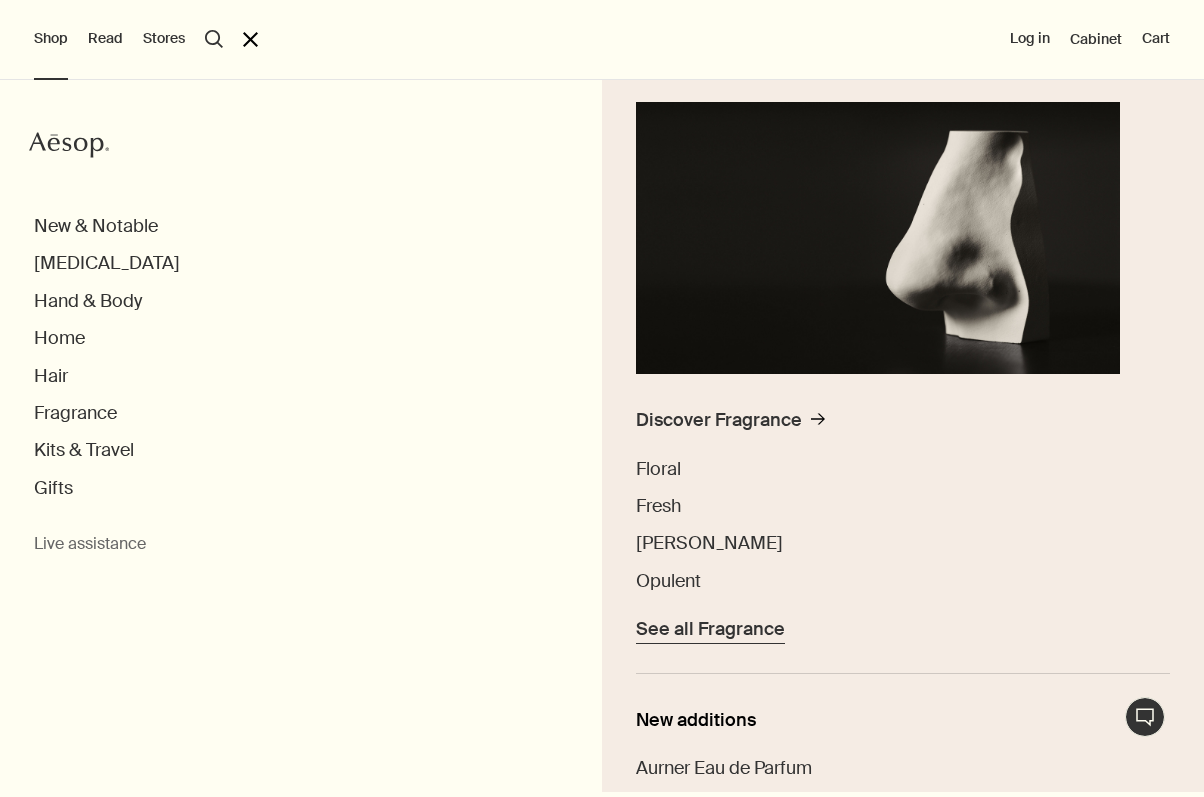 click on "See all Fragrance" at bounding box center [710, 629] 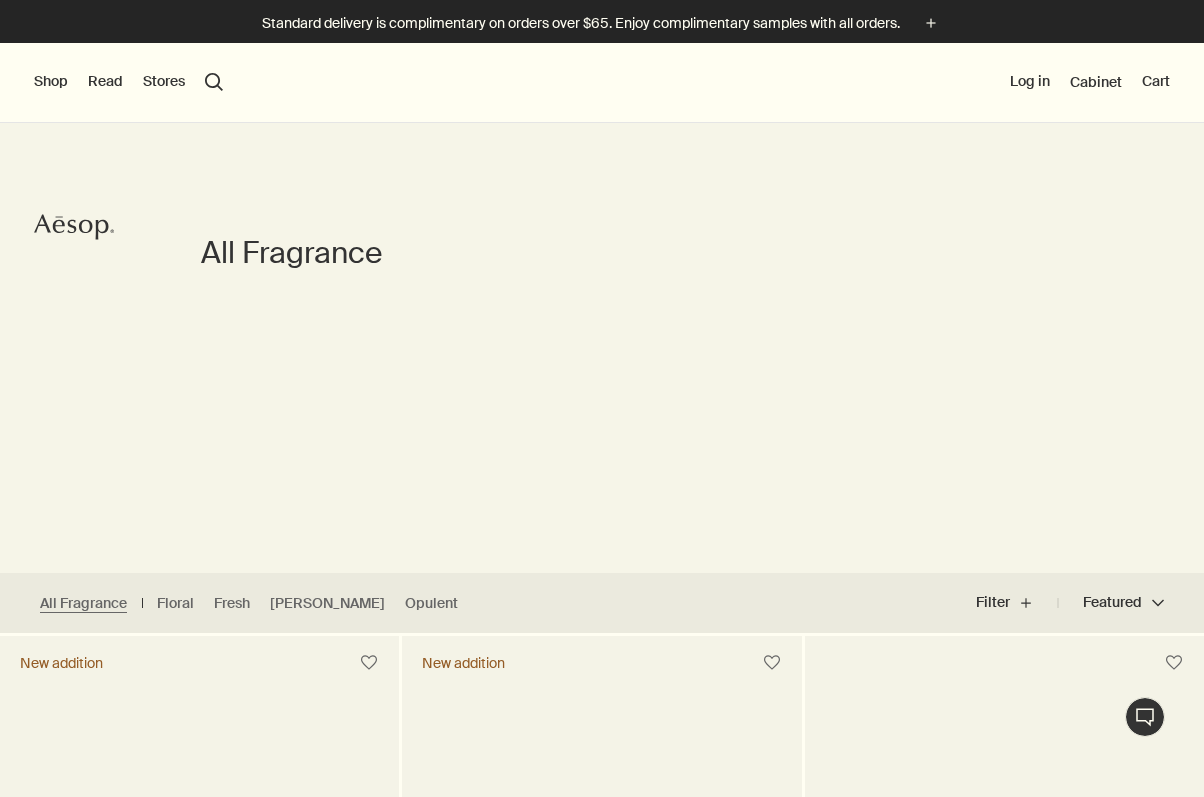 scroll, scrollTop: 0, scrollLeft: 0, axis: both 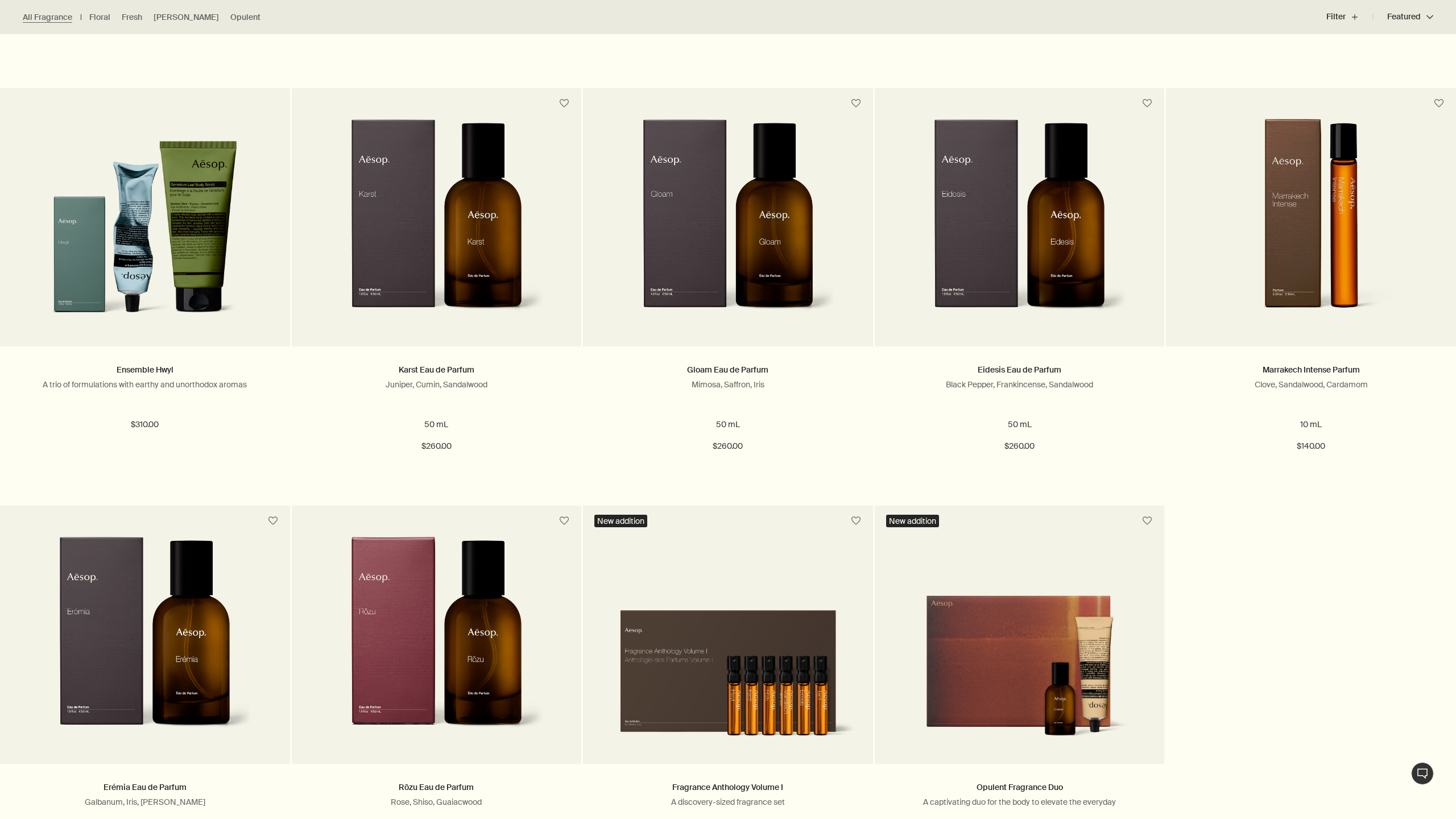 drag, startPoint x: 506, startPoint y: 503, endPoint x: 474, endPoint y: 0, distance: 504.01686 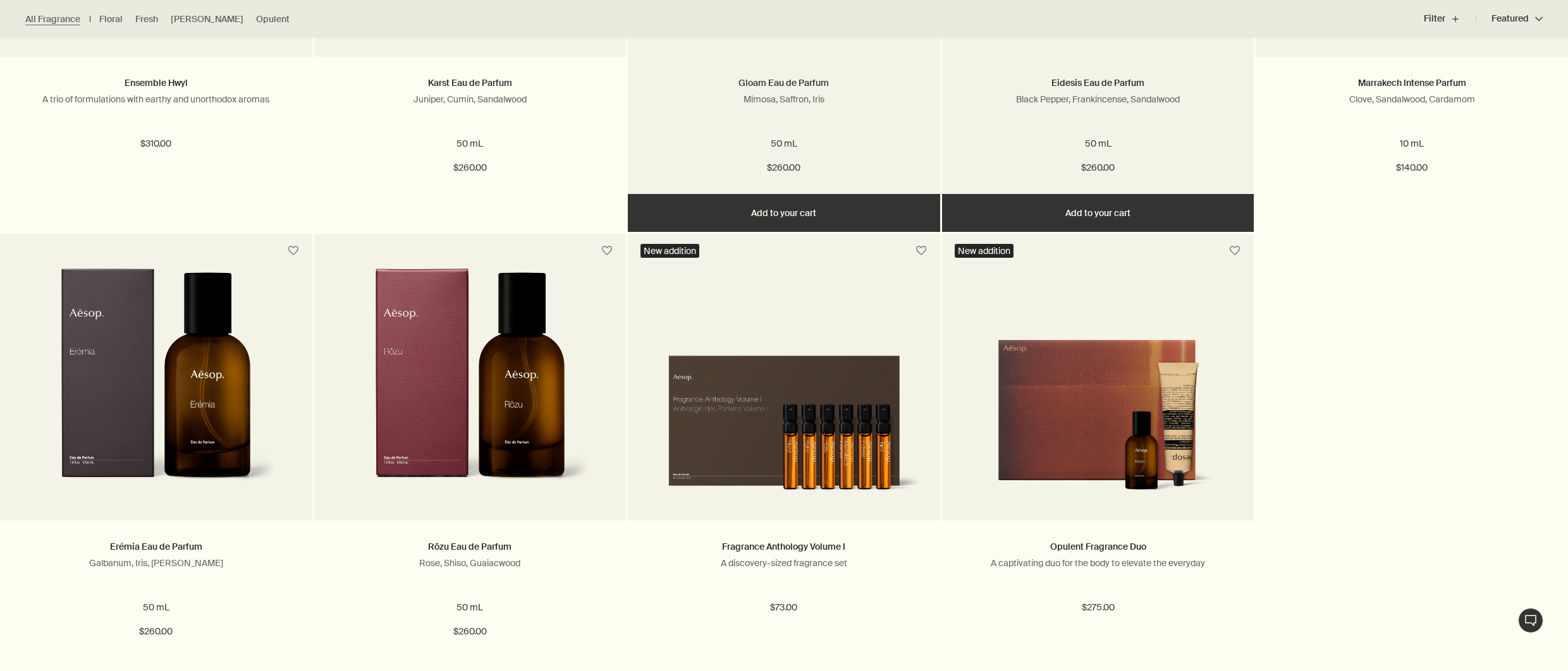 scroll, scrollTop: 1560, scrollLeft: 0, axis: vertical 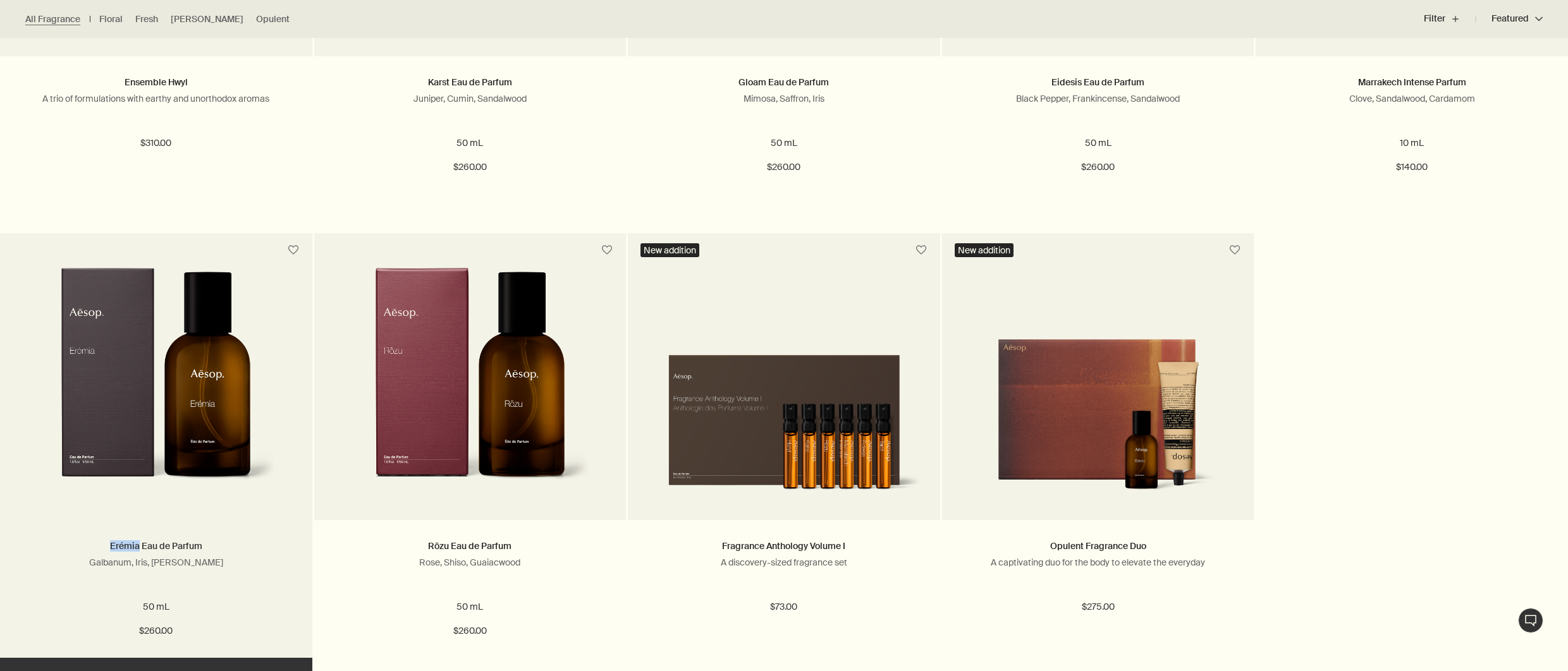 drag, startPoint x: 109, startPoint y: 550, endPoint x: 138, endPoint y: 549, distance: 29.017236 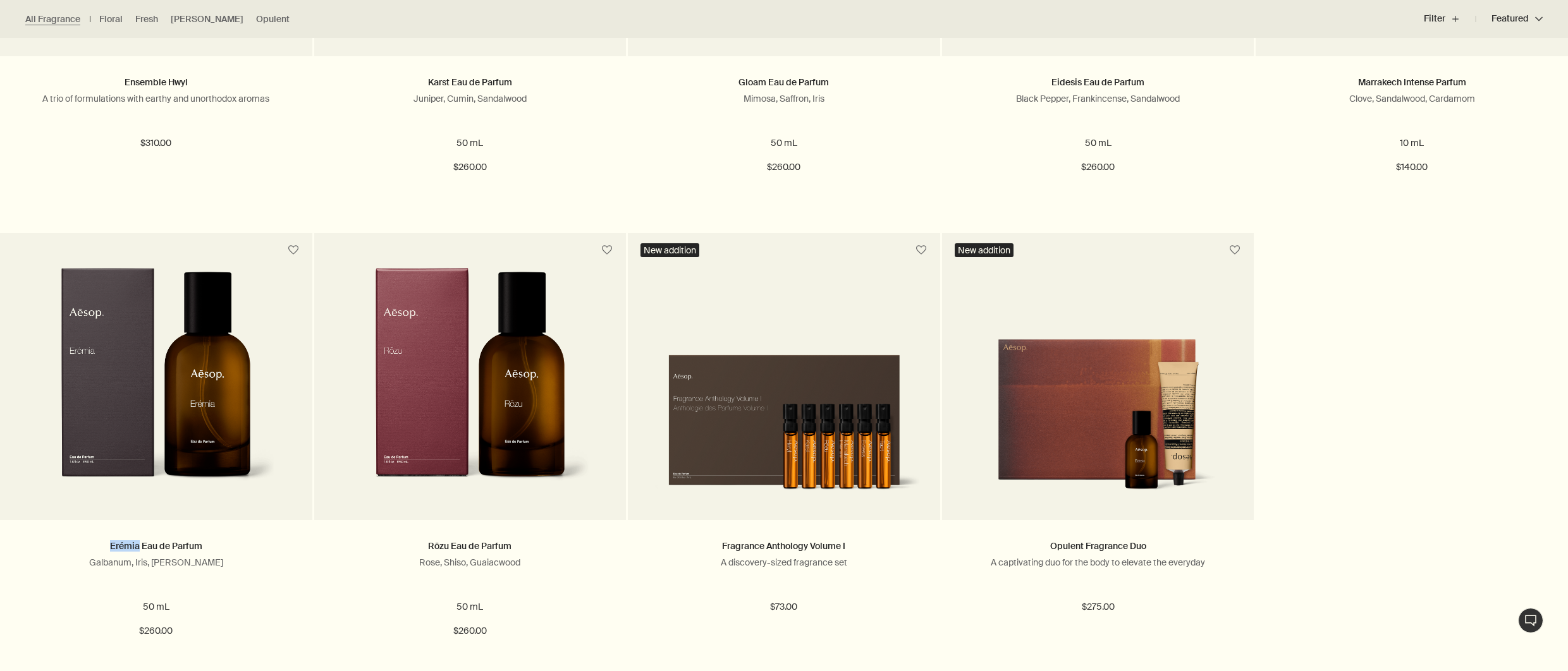 copy on "Erémia" 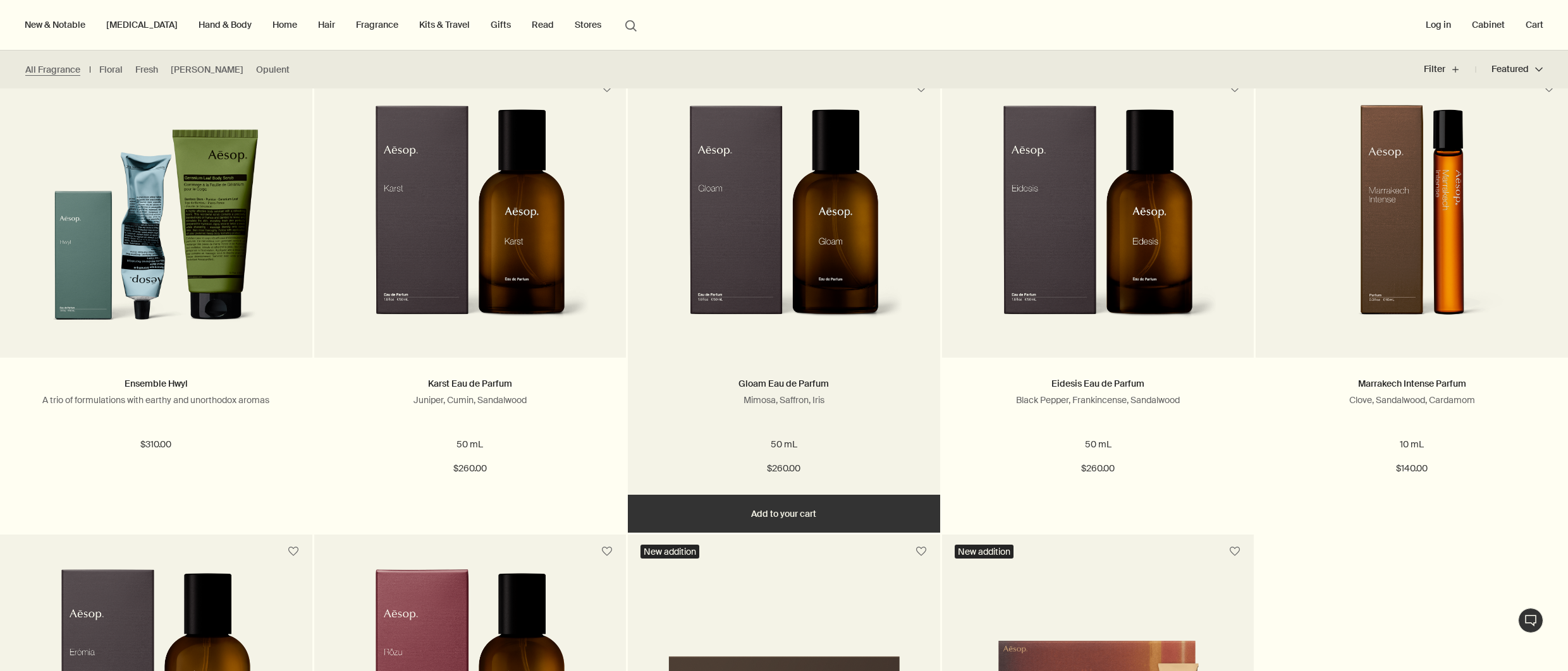 scroll, scrollTop: 1259, scrollLeft: 0, axis: vertical 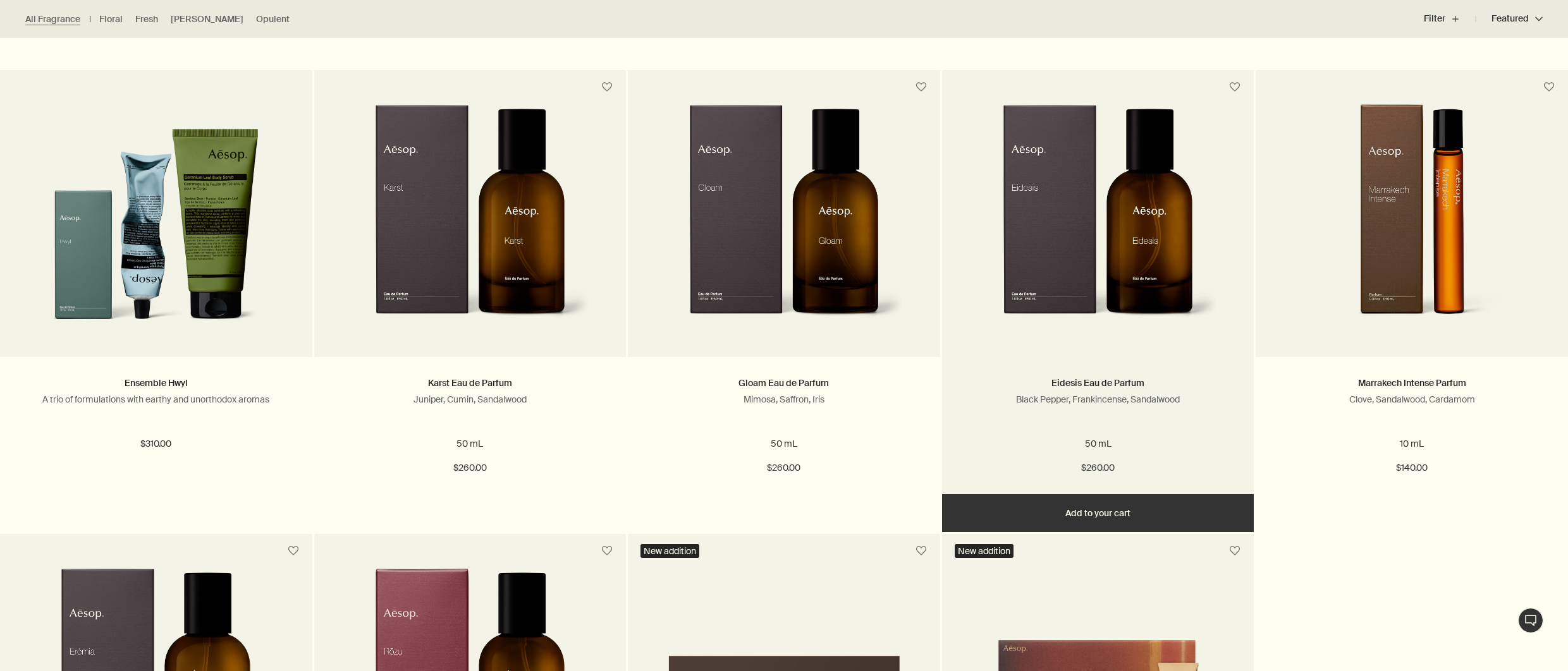 click at bounding box center [1098, 221] 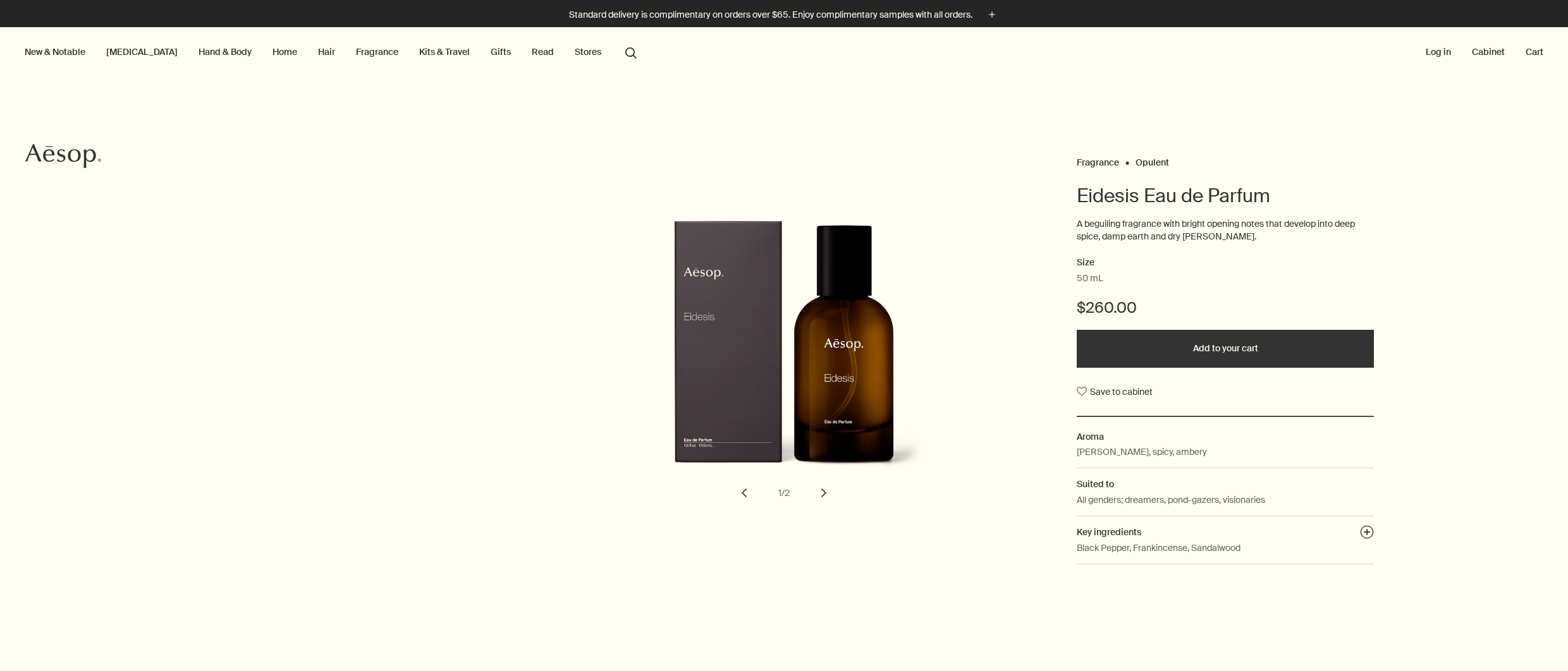 scroll, scrollTop: 0, scrollLeft: 0, axis: both 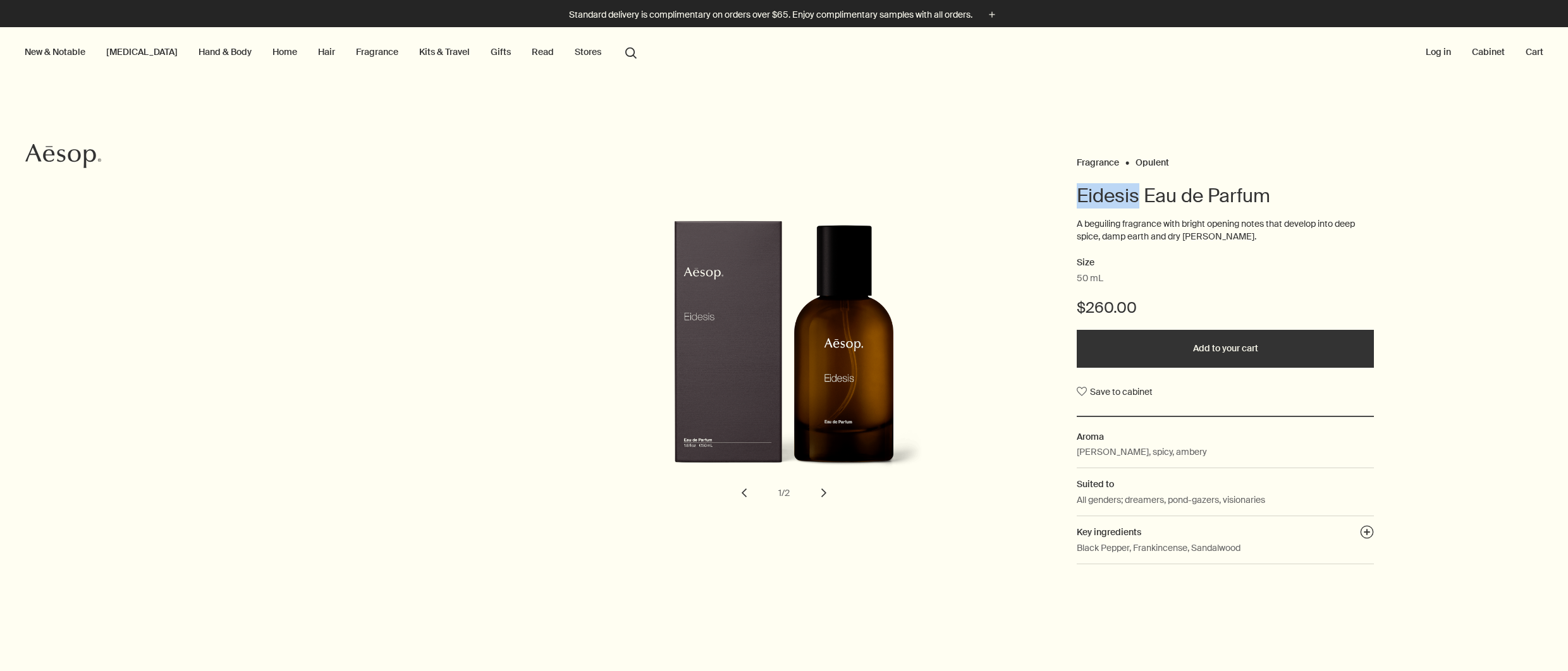 click on "Eidesis Eau de Parfum" at bounding box center [1225, 196] 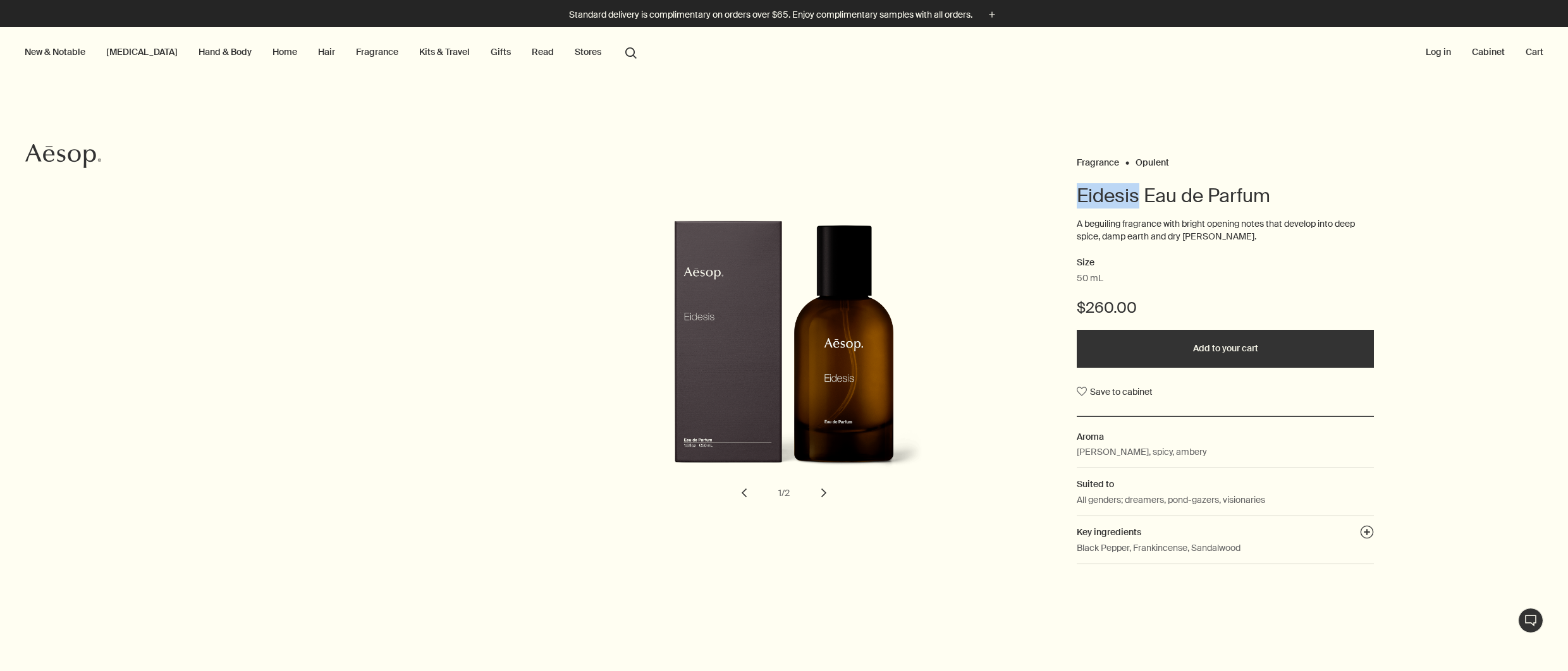 copy on "Eidesis" 